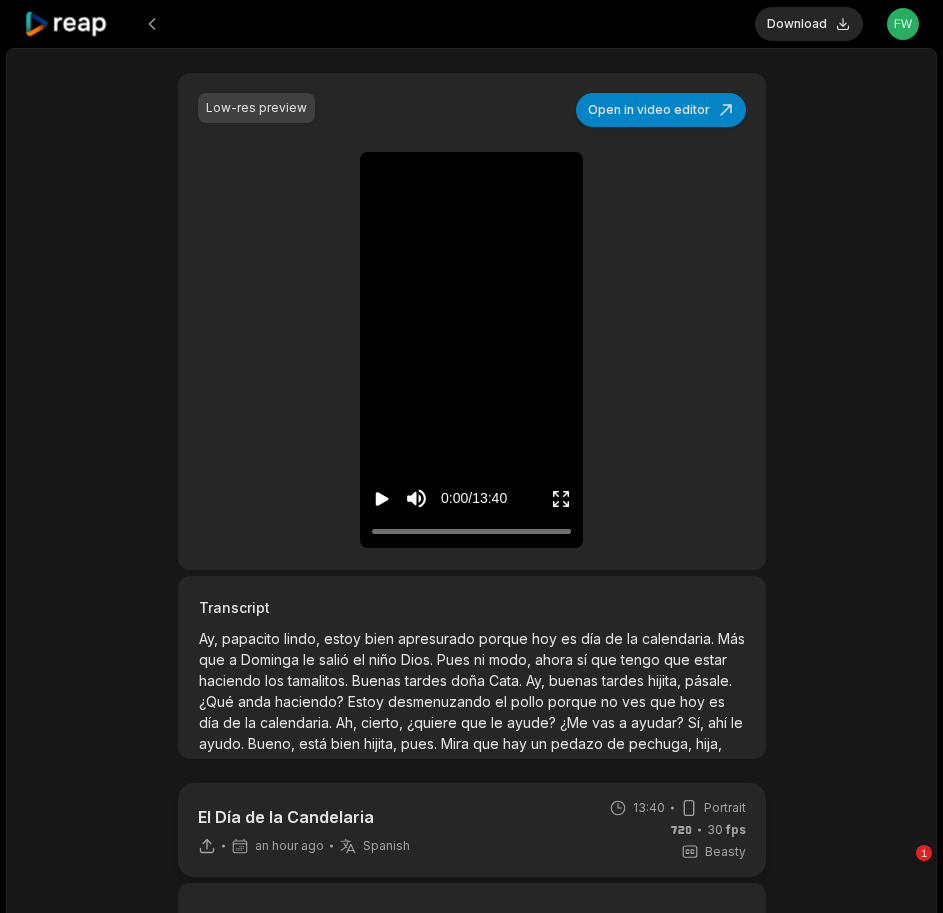 scroll, scrollTop: 300, scrollLeft: 0, axis: vertical 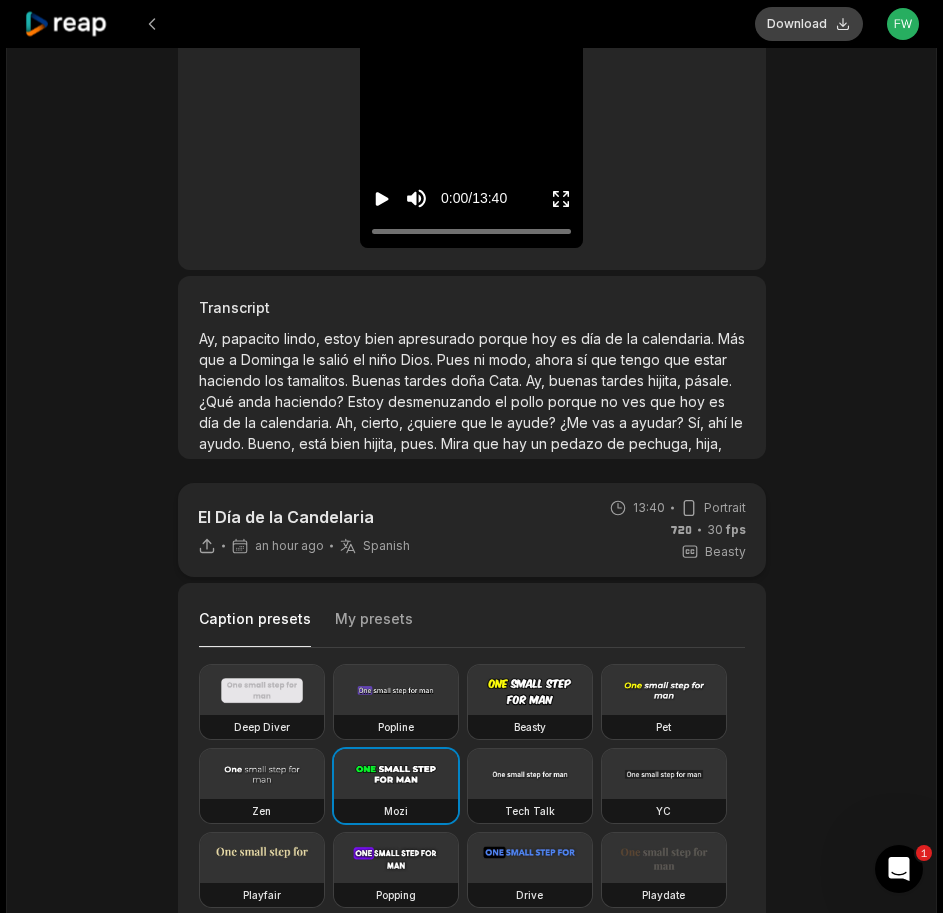 click on "Download" at bounding box center (809, 24) 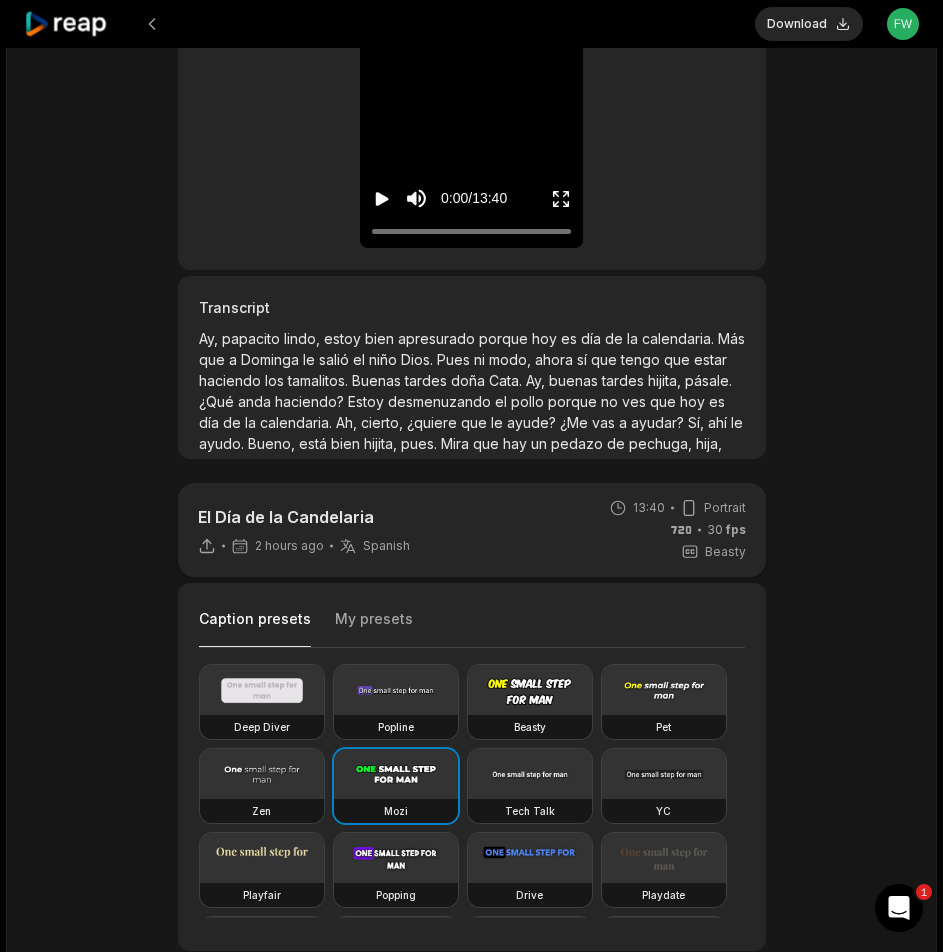 click 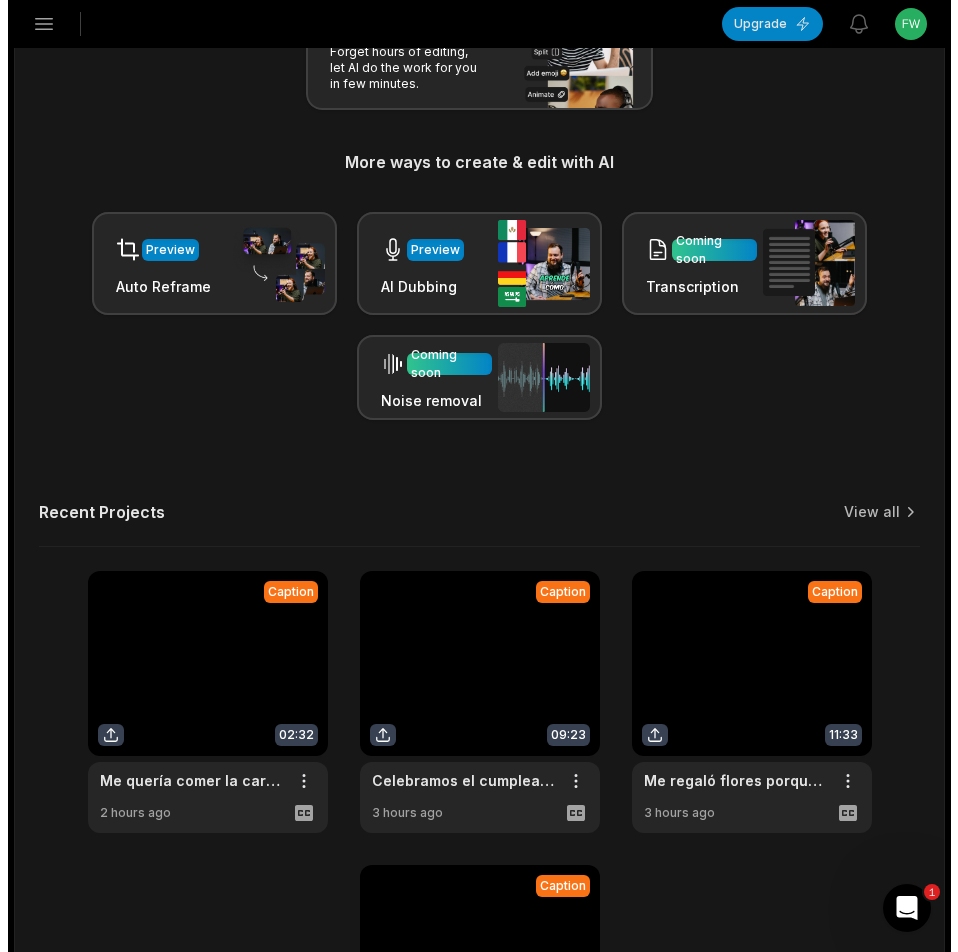 scroll, scrollTop: 0, scrollLeft: 0, axis: both 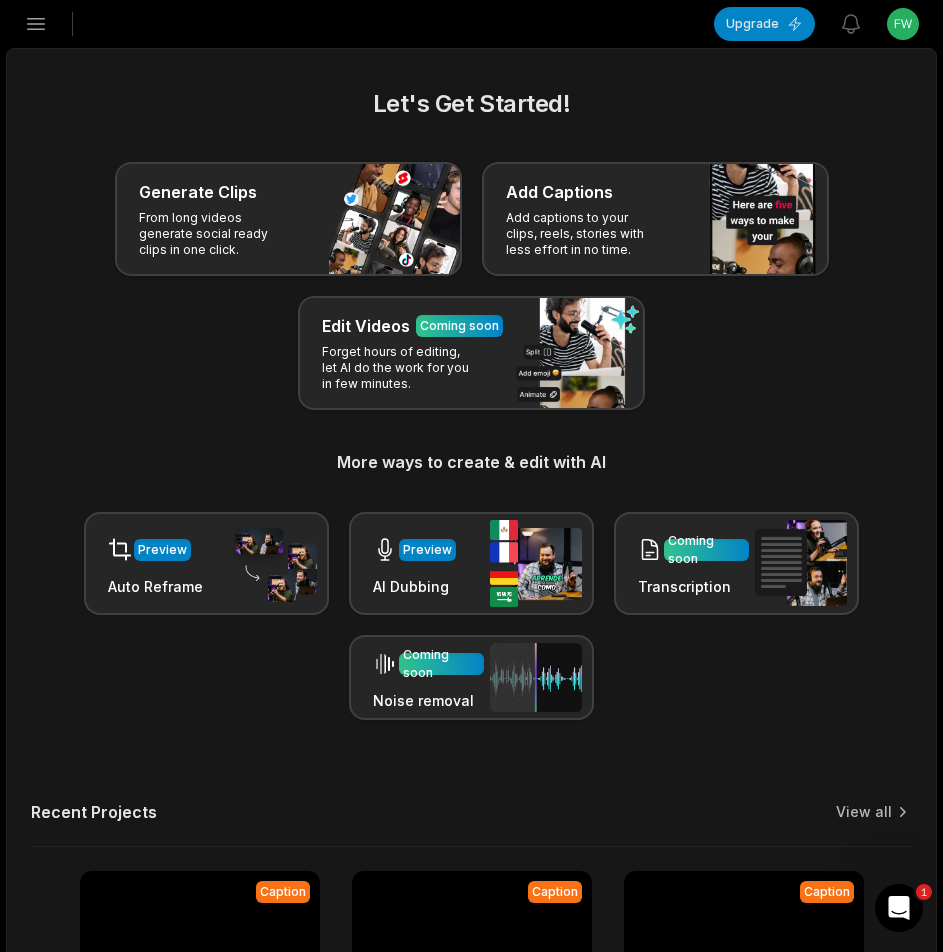 click 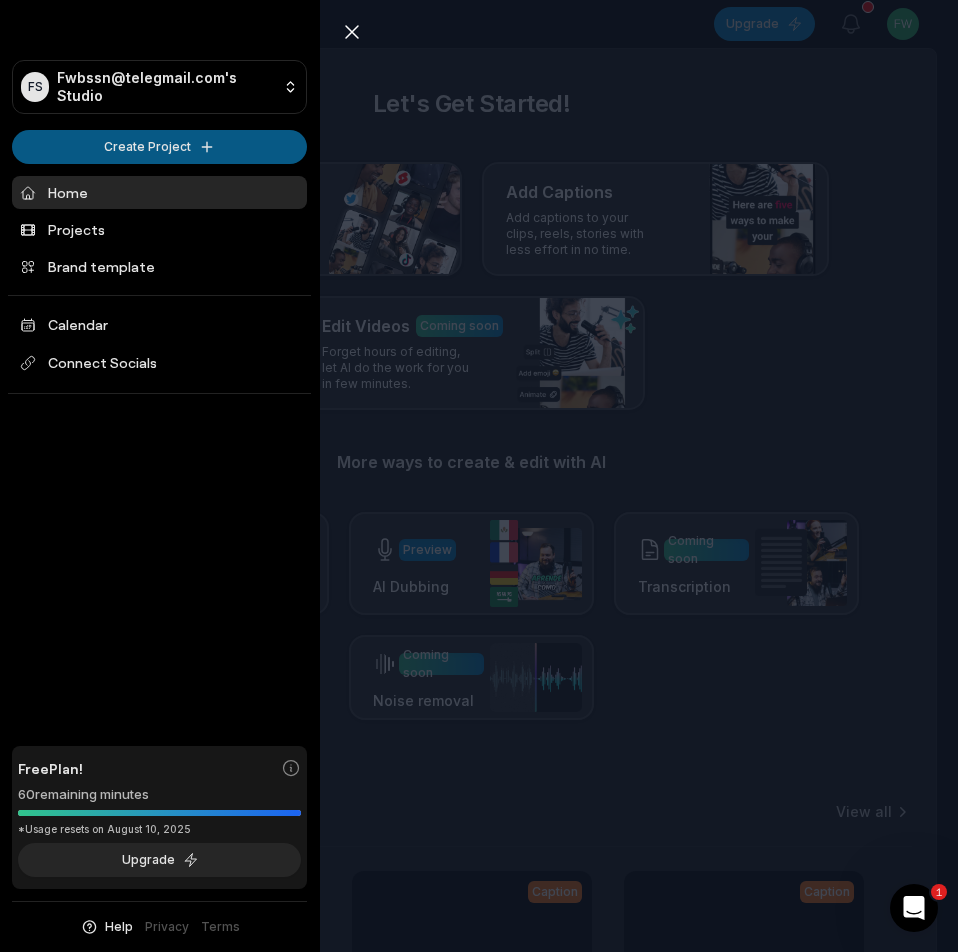 click on "FS Fwbssn@telegmail.com's Studio Create Project Home Projects Brand template Calendar Connect Socials Free  Plan! 60  remaining minutes *Usage resets on August 10, 2025 Upgrade Help Privacy Terms Open sidebar Upgrade View notifications Open user menu   Let's Get Started! Generate Clips From long videos generate social ready clips in one click. Add Captions Add captions to your clips, reels, stories with less effort in no time. Edit Videos Coming soon Forget hours of editing, let AI do the work for you in few minutes. More ways to create & edit with AI Preview Auto Reframe Preview AI Dubbing Coming soon Transcription Coming soon Noise removal Recent Projects View all Caption 13:40 El Día de la Candelaria Open options 2 hours ago Caption 02:32 Me quería comer la cartera y le di tamal Open options 2 hours ago Caption 09:23 Celebramos el cumpleaños de nuestro Camarógrafo Open options 3 hours ago Caption 11:33 Me regaló flores porque quiere comerme la cartera Open options 3 hours ago Made with  1 FS Home Free" at bounding box center (479, 476) 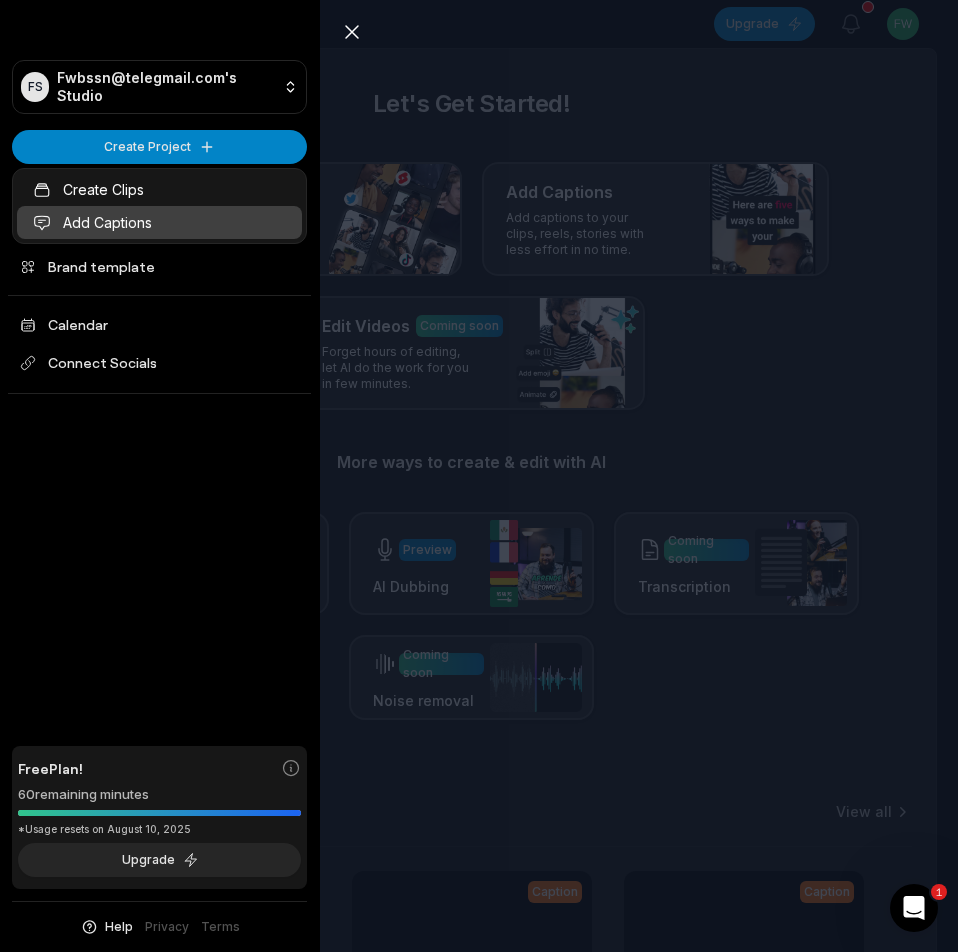 click on "Add Captions" at bounding box center [159, 222] 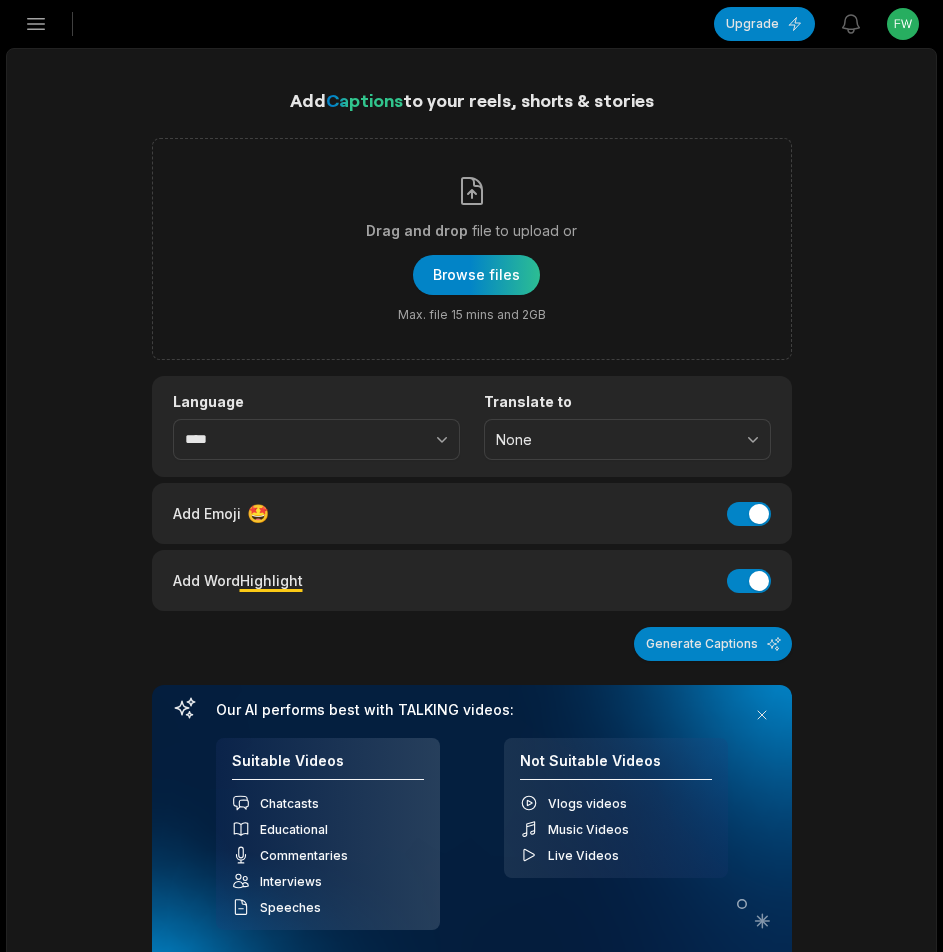 scroll, scrollTop: 0, scrollLeft: 0, axis: both 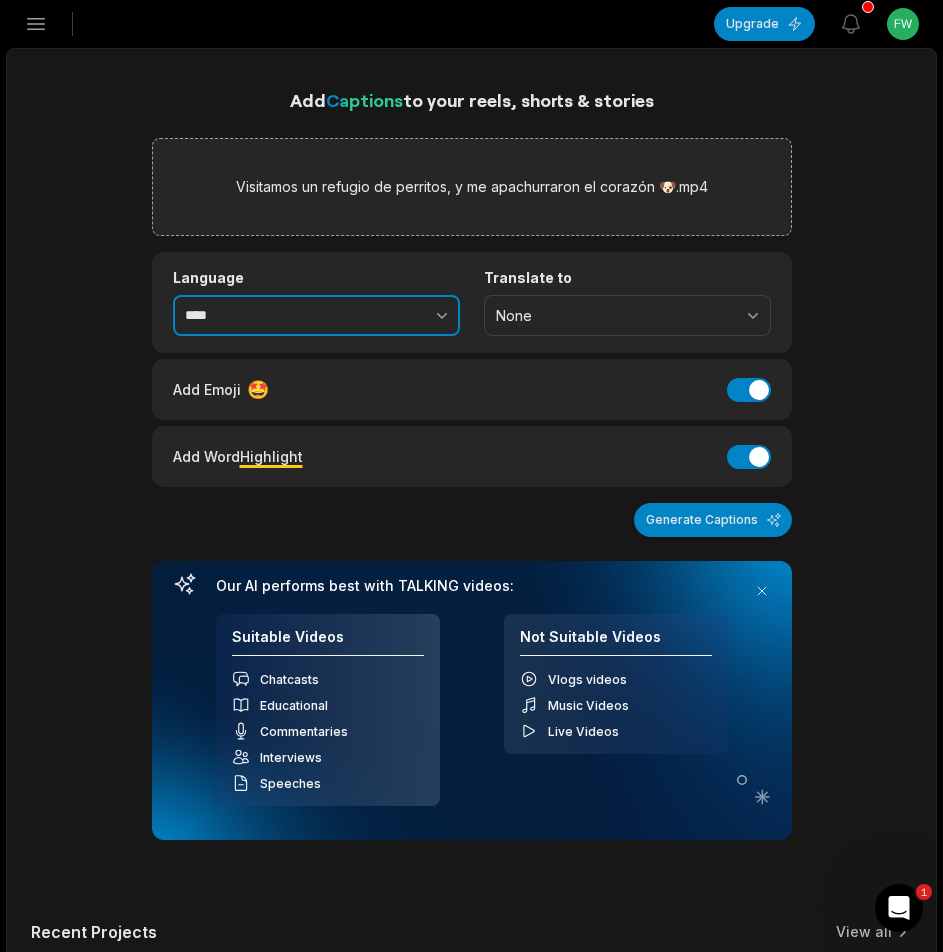 drag, startPoint x: 426, startPoint y: 312, endPoint x: 380, endPoint y: 312, distance: 46 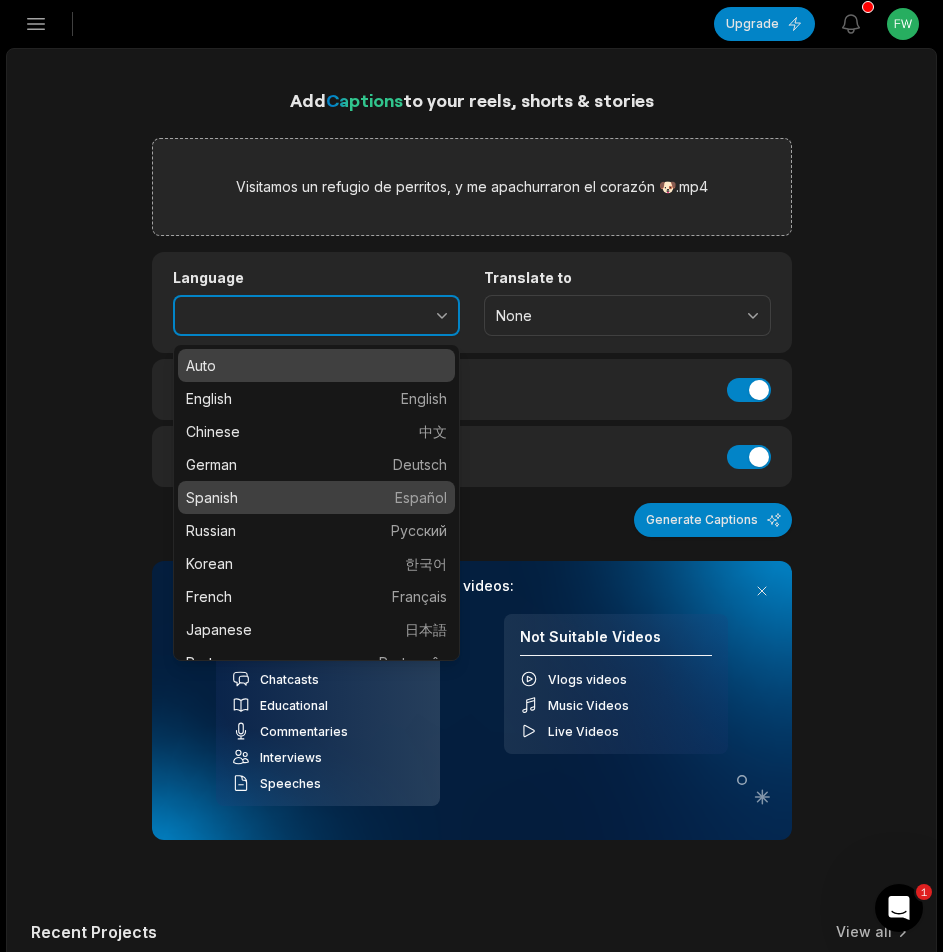 type on "*******" 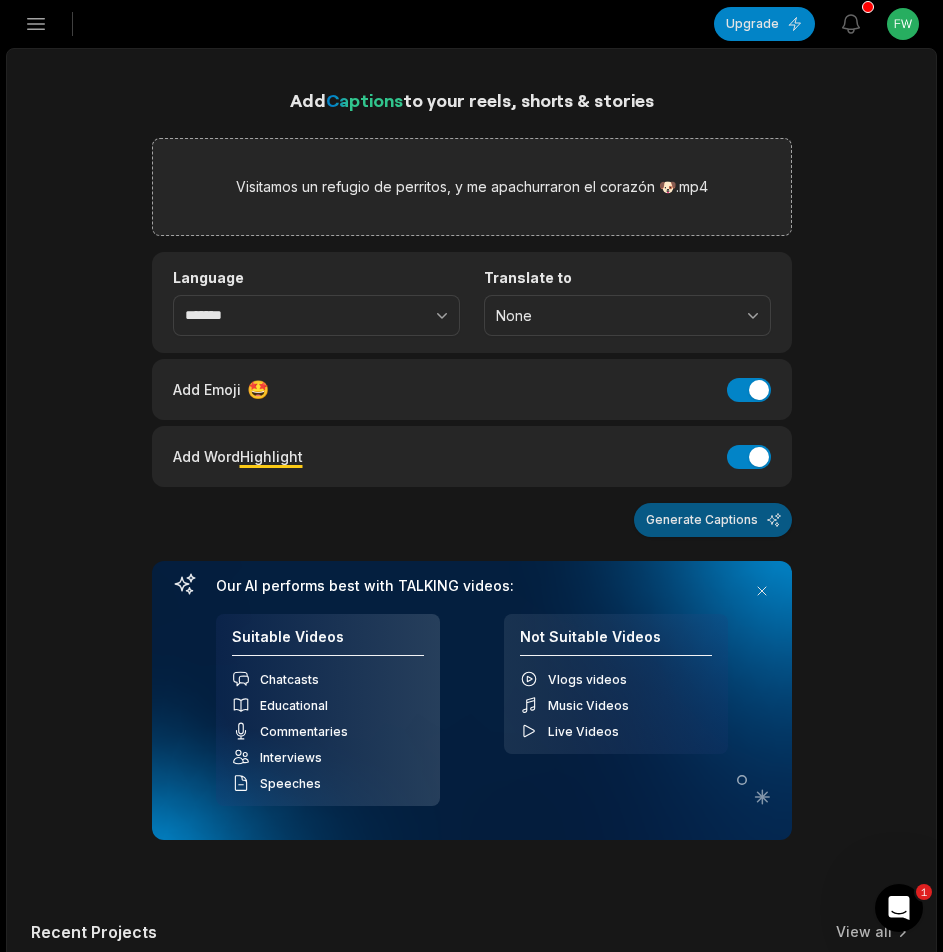 click on "Generate Captions" at bounding box center (713, 520) 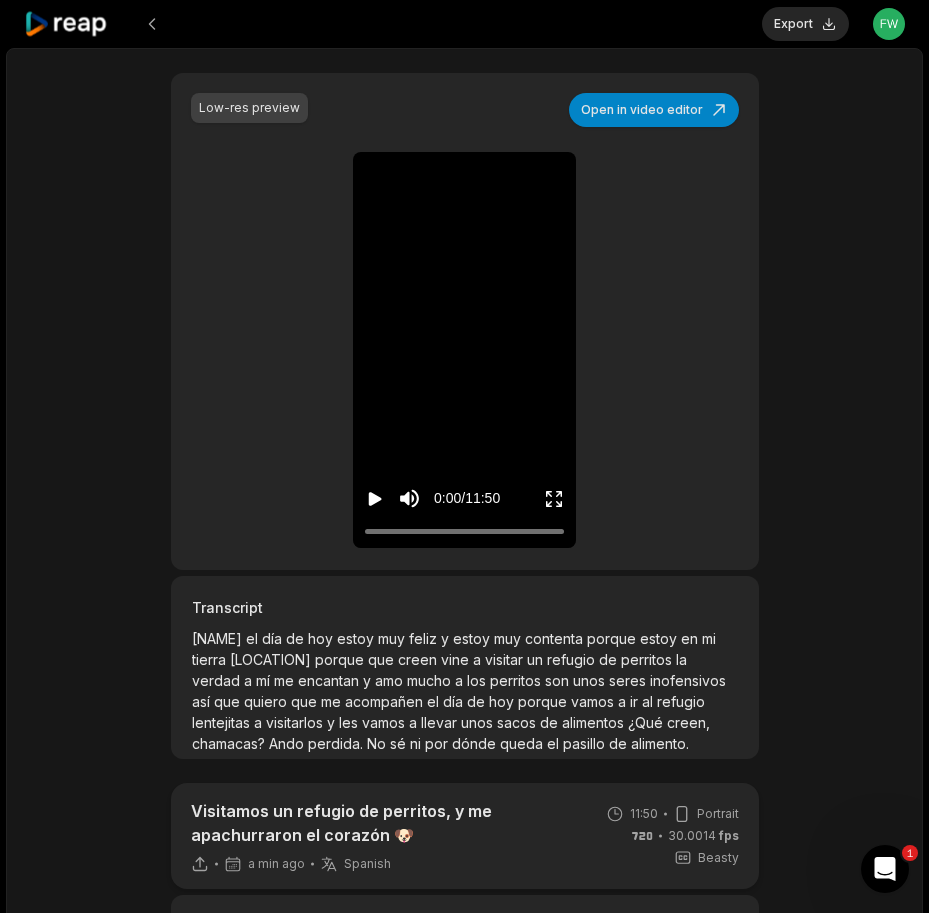 scroll, scrollTop: 400, scrollLeft: 0, axis: vertical 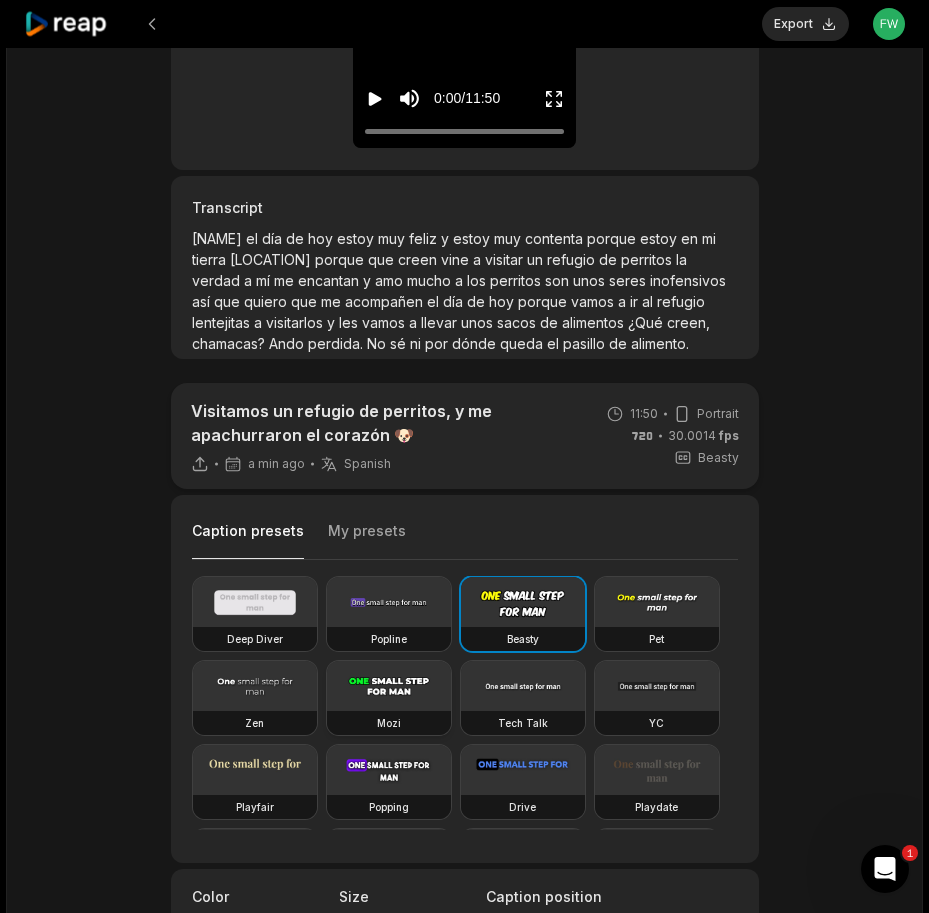 click at bounding box center [389, 686] 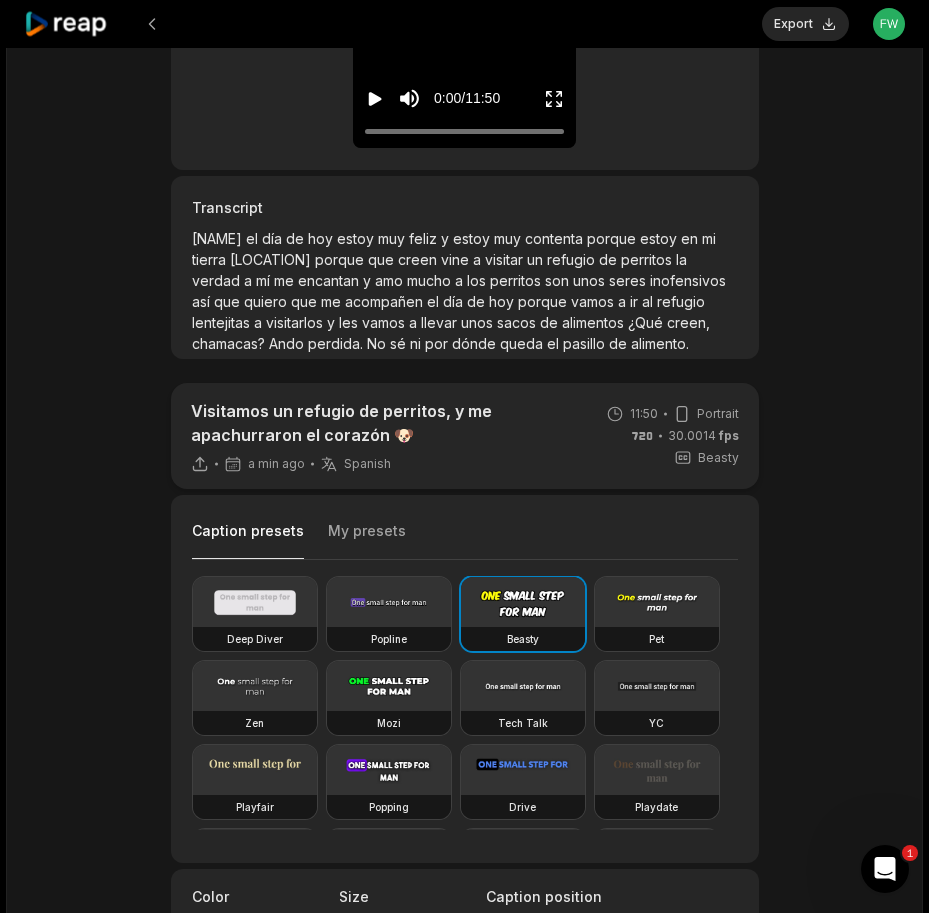 type on "**" 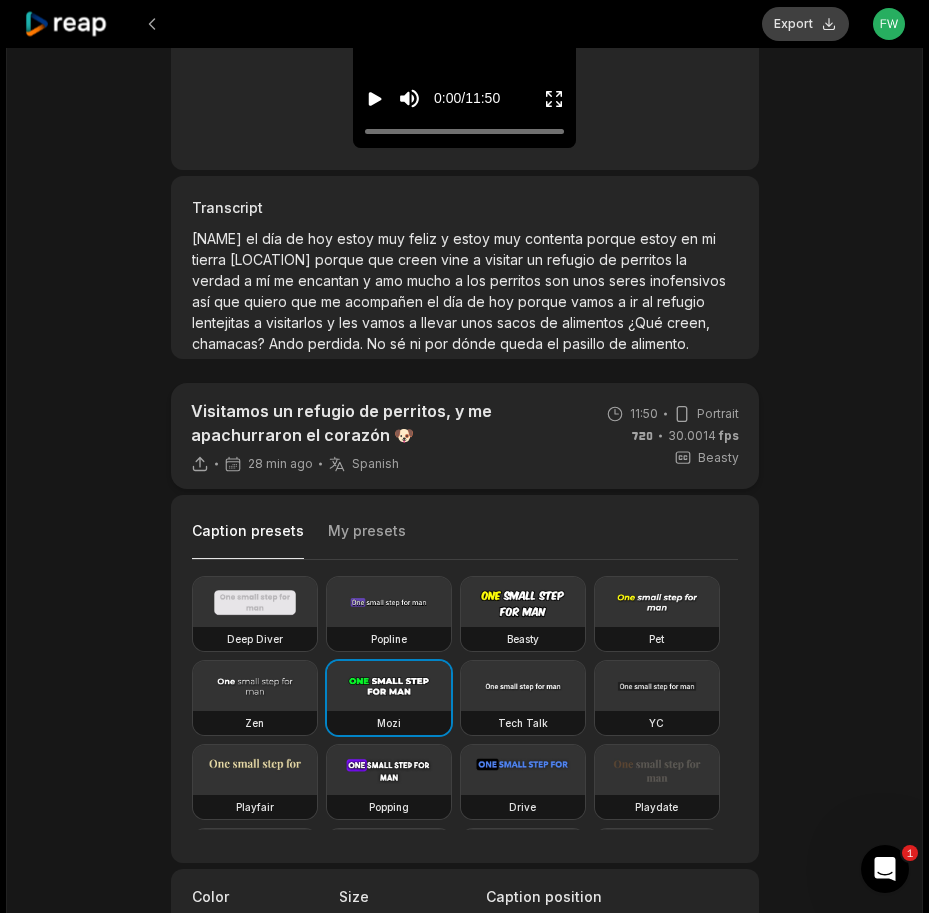 click on "Export" at bounding box center (805, 24) 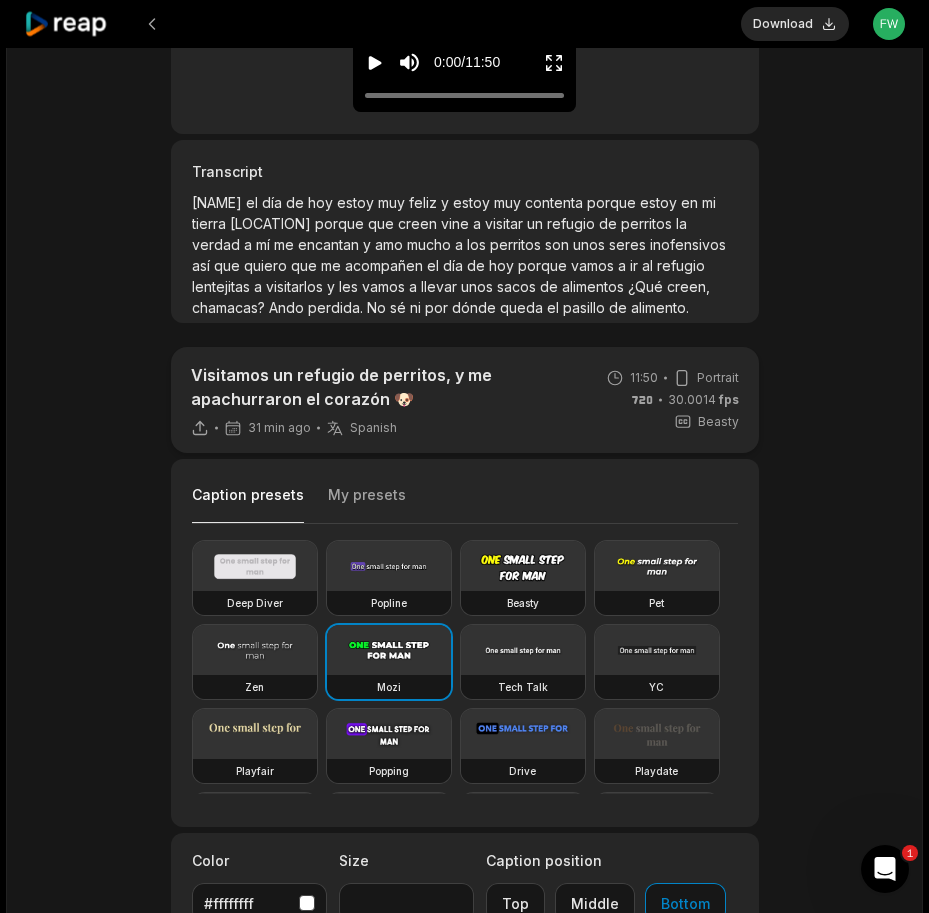 scroll, scrollTop: 400, scrollLeft: 0, axis: vertical 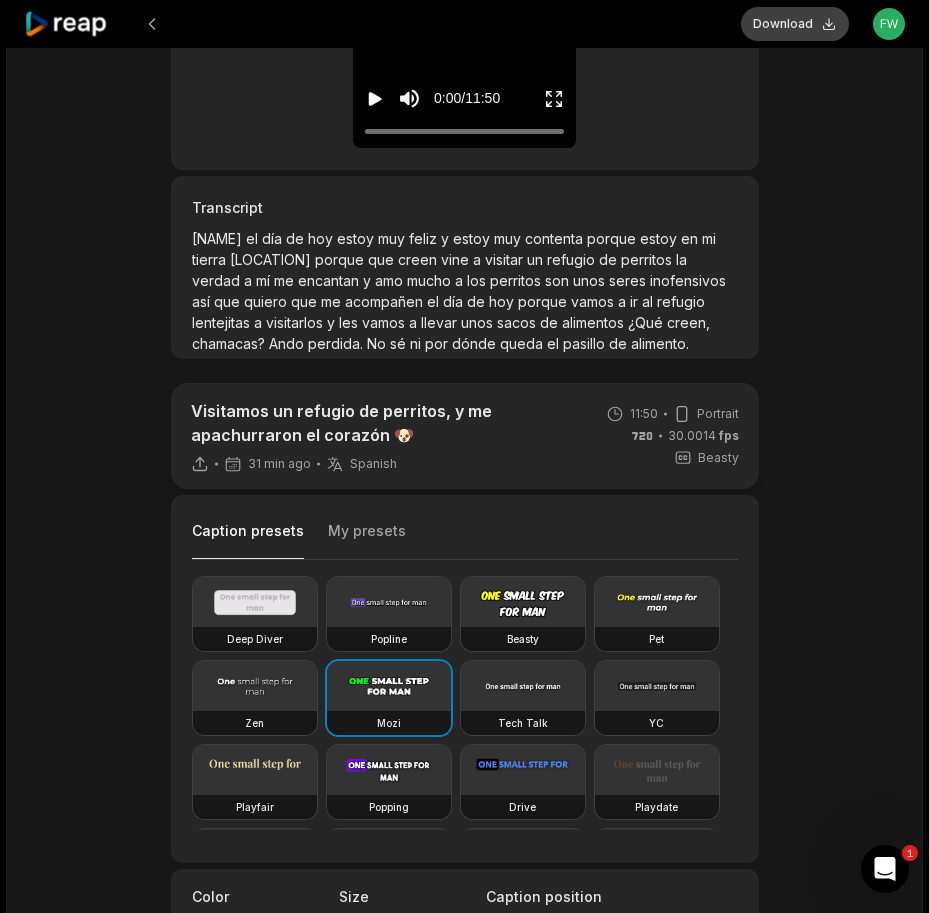 click on "Download" at bounding box center [795, 24] 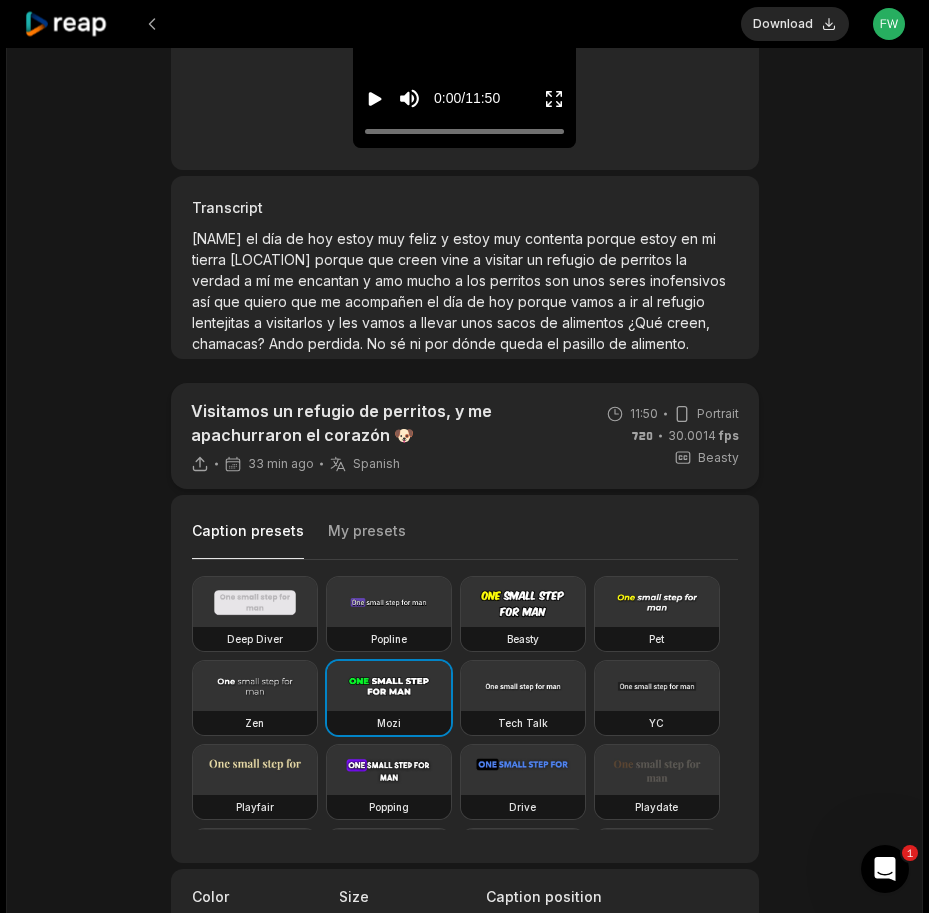 click 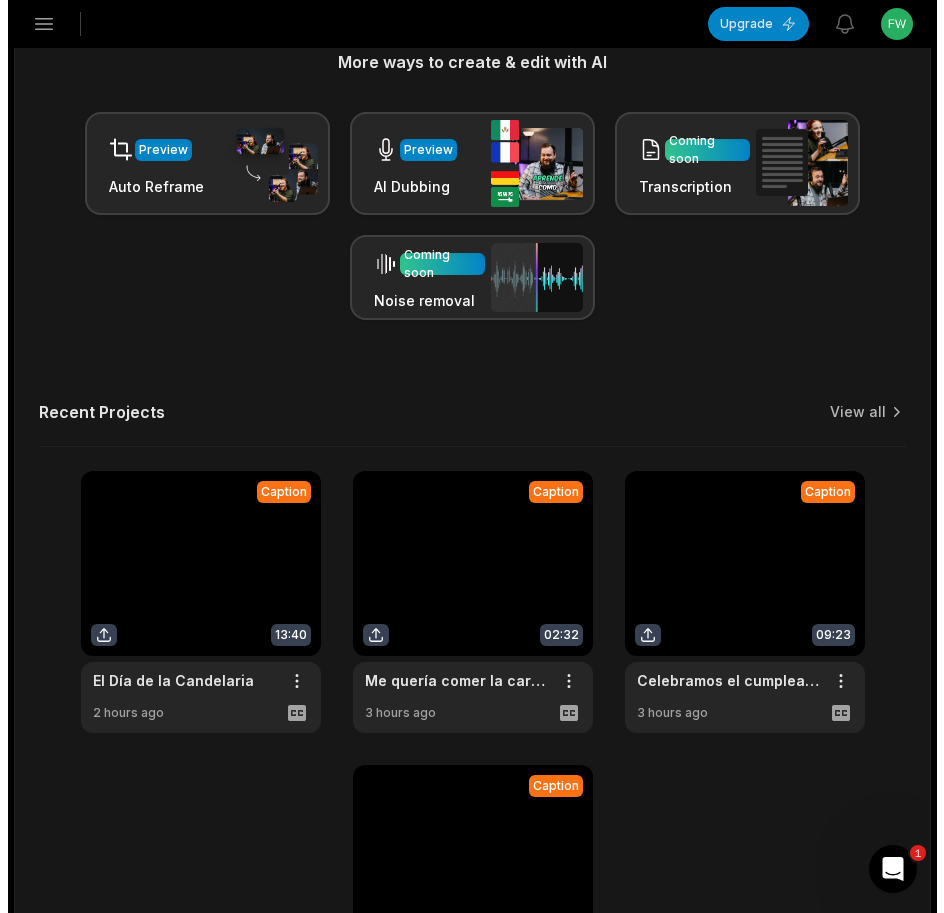 scroll, scrollTop: 0, scrollLeft: 0, axis: both 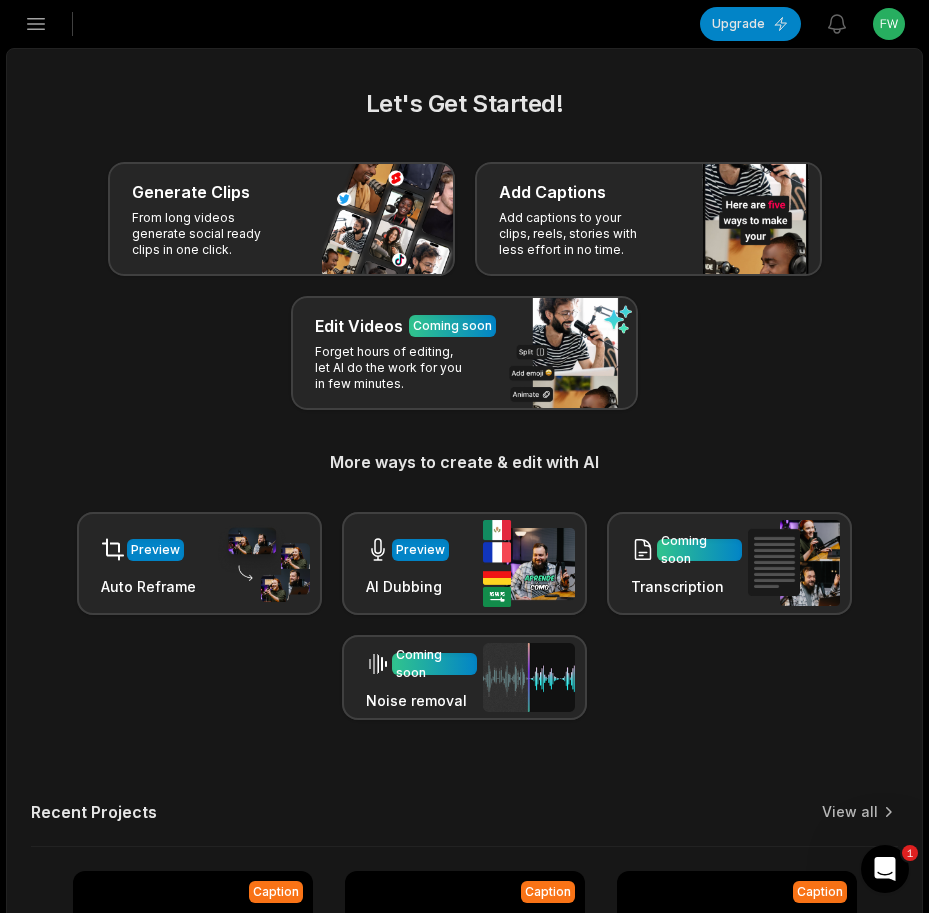 click on "Open sidebar" at bounding box center [36, 24] 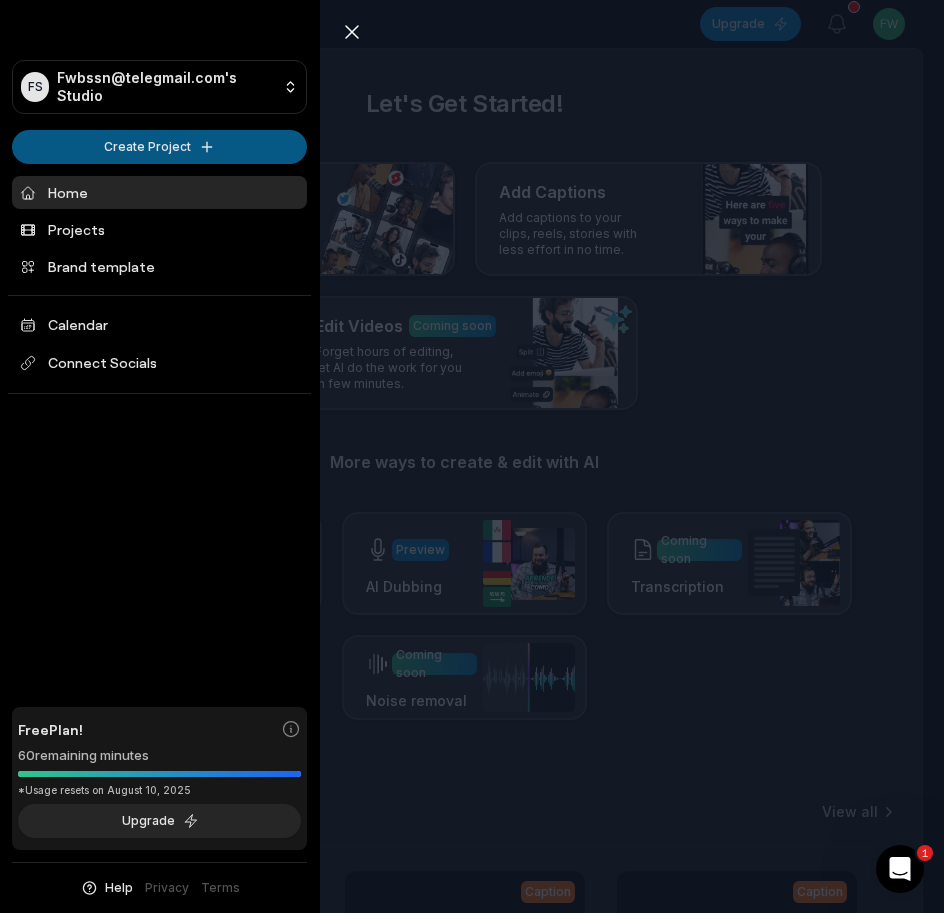 click on "FS [EMAIL]'s Studio Create Project Home Projects Brand template Calendar Connect Socials Free Plan! 60 remaining minutes *Usage resets on August 10, 2025 Upgrade Help Privacy Terms Open sidebar Upgrade View notifications Open user menu Let's Get Started! Generate Clips From long videos generate social ready clips in one click. Add Captions Add captions to your clips, reels, stories with less effort in no time. Edit Videos Coming soon Forget hours of editing, let AI do the work for you in few minutes. More ways to create & edit with AI Preview Auto Reframe Preview AI Dubbing Coming soon Transcription Coming soon Noise removal Recent Projects View all Caption 11:50 Visitamos un refugio de perritos, y me apachurraron el corazón 🐶 Open options 33 minutes ago Caption 13:40 El Día de la Candelaria Open options 2 hours ago Caption 02:32 Me quería comer la cartera y le di tamal Open options 3 hours ago Caption 09:23 Celebramos el cumpleaños de nuestro Camarógrafo Open options 3 hours ago 1 FS" at bounding box center (472, 456) 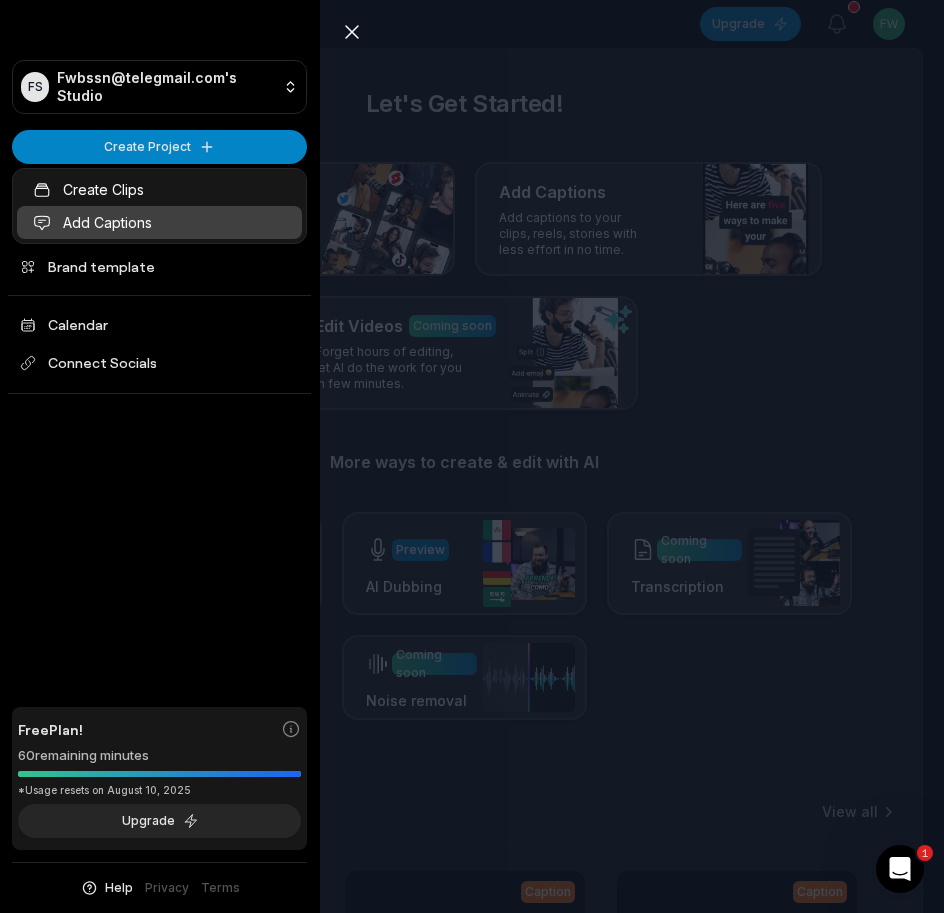 click on "Add Captions" at bounding box center [159, 222] 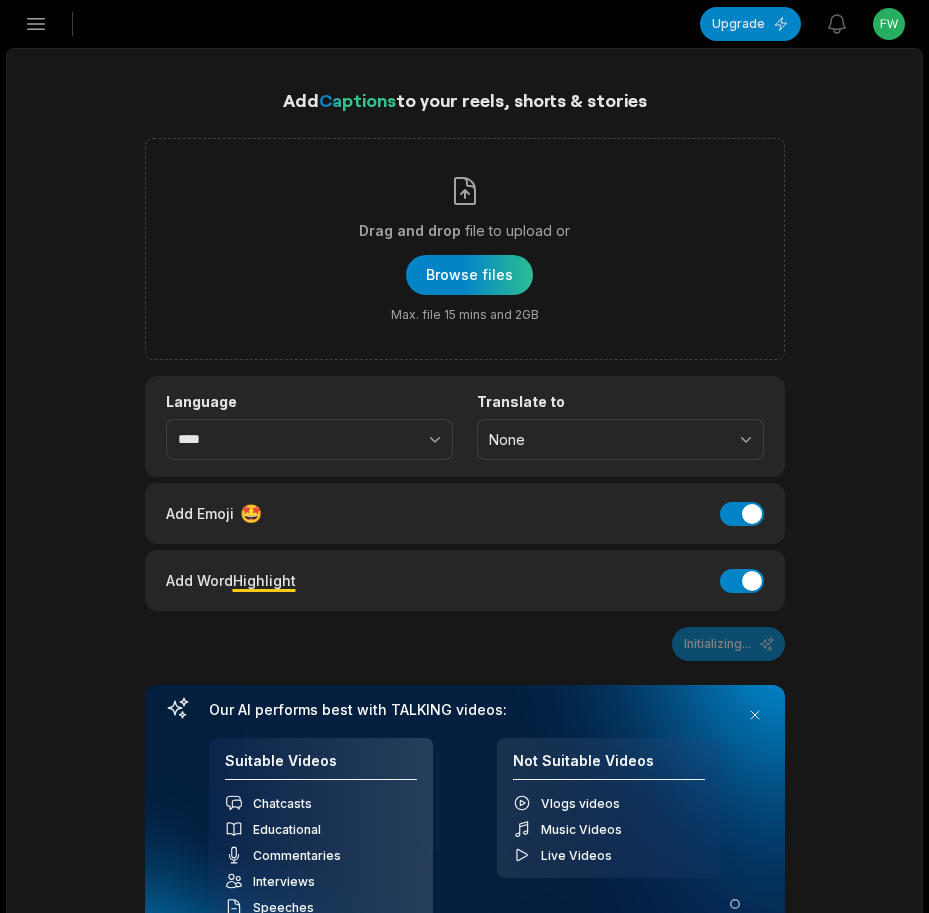scroll, scrollTop: 0, scrollLeft: 0, axis: both 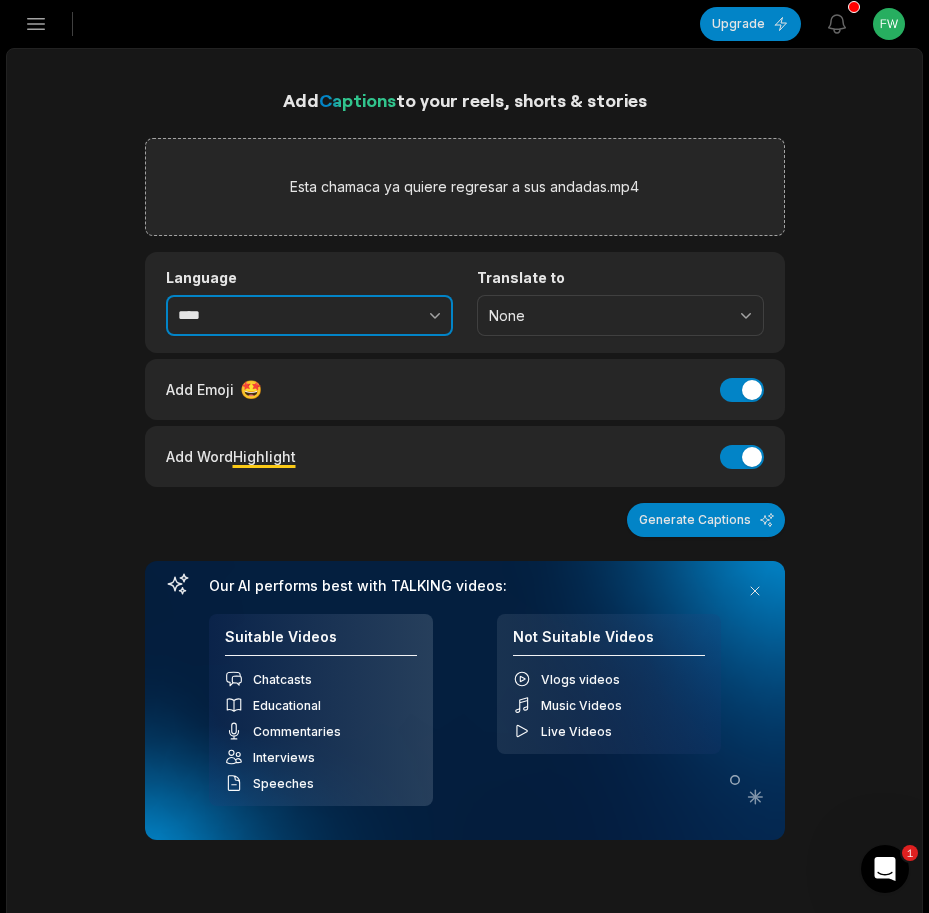 click at bounding box center [391, 316] 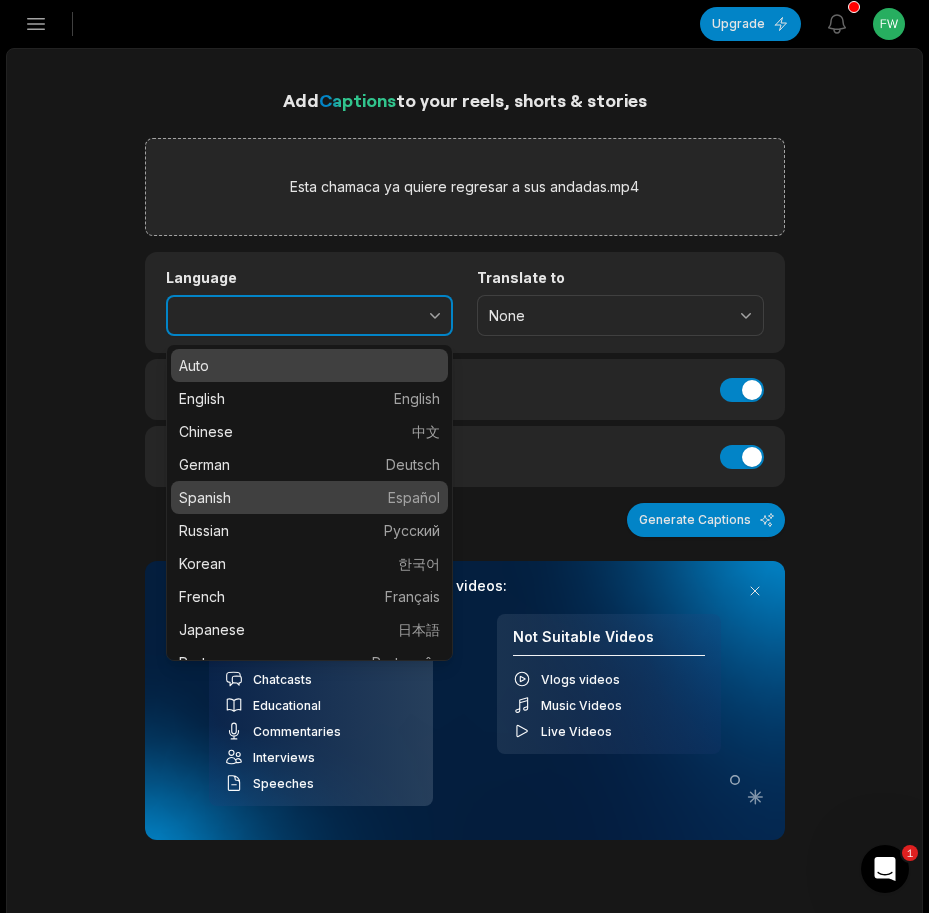 type on "*******" 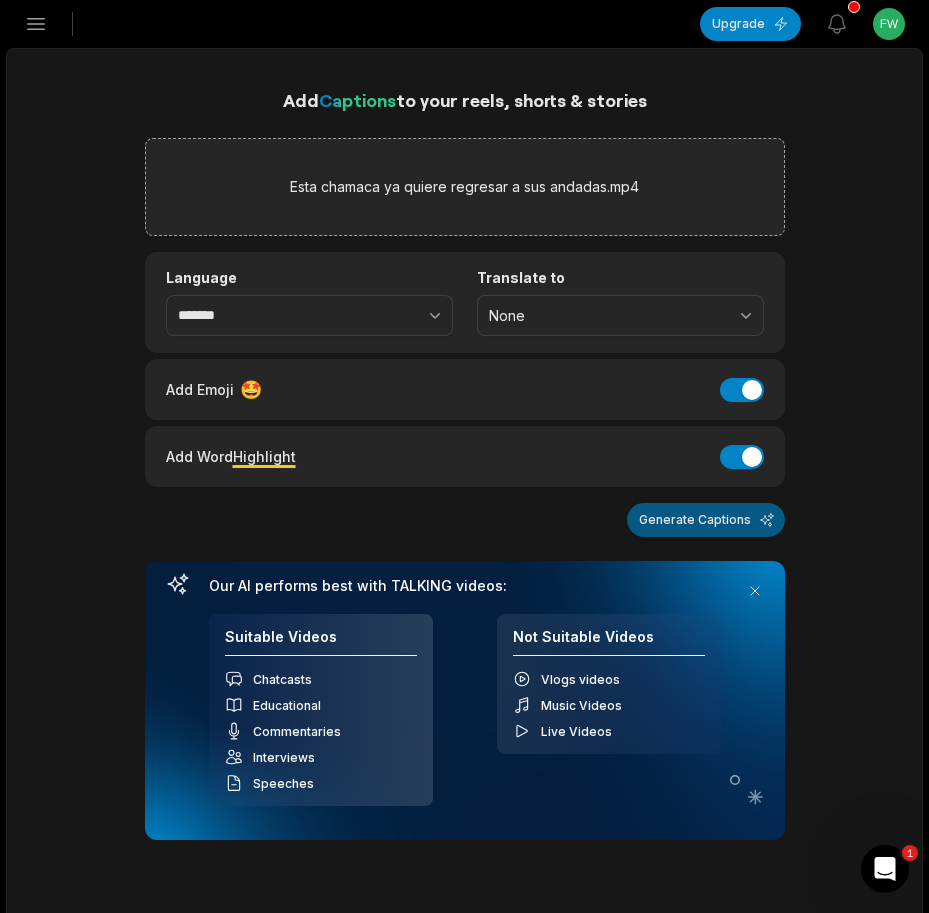 click on "Generate Captions" at bounding box center (706, 520) 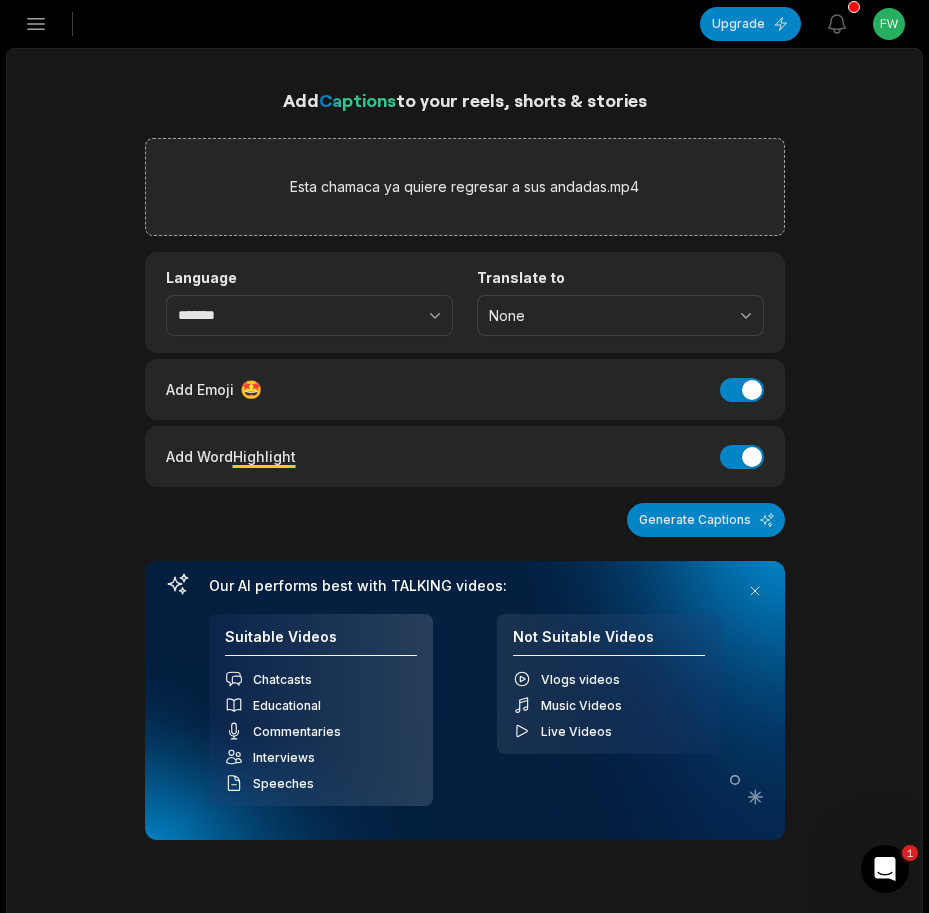 click on "FS Fwbssn@telegmail.com's Studio Create Project Home Projects Brand template Calendar Connect Socials Free  Plan! -3  remaining minutes *Usage resets on August 10, 2025 Upgrade Help Privacy Terms Open sidebar Upgrade View notifications Open user menu   Add  Captions  to your reels, shorts & stories Esta chamaca ya quiere regresar a sus andadas.mp4 Language ******* Translate to None Add Emoji 🤩 Add Emoji Add Word  Highlight Add Word Highlight Generate Captions Your browser does not support mp4 format. Our AI performs best with TALKING videos: Suitable Videos Chatcasts Educational  Commentaries  Interviews  Speeches Not Suitable Videos Vlogs videos Music Videos Live Videos Recent Projects View all Caption 11:50 Visitamos un refugio de perritos, y me apachurraron el corazón 🐶 Open options 33 minutes ago Caption 13:40 El Día de la Candelaria Open options 2 hours ago Caption 02:32 Me quería comer la cartera y le di tamal Open options 3 hours ago Caption 09:23 Open options 3 hours ago Made with  1" at bounding box center (464, 456) 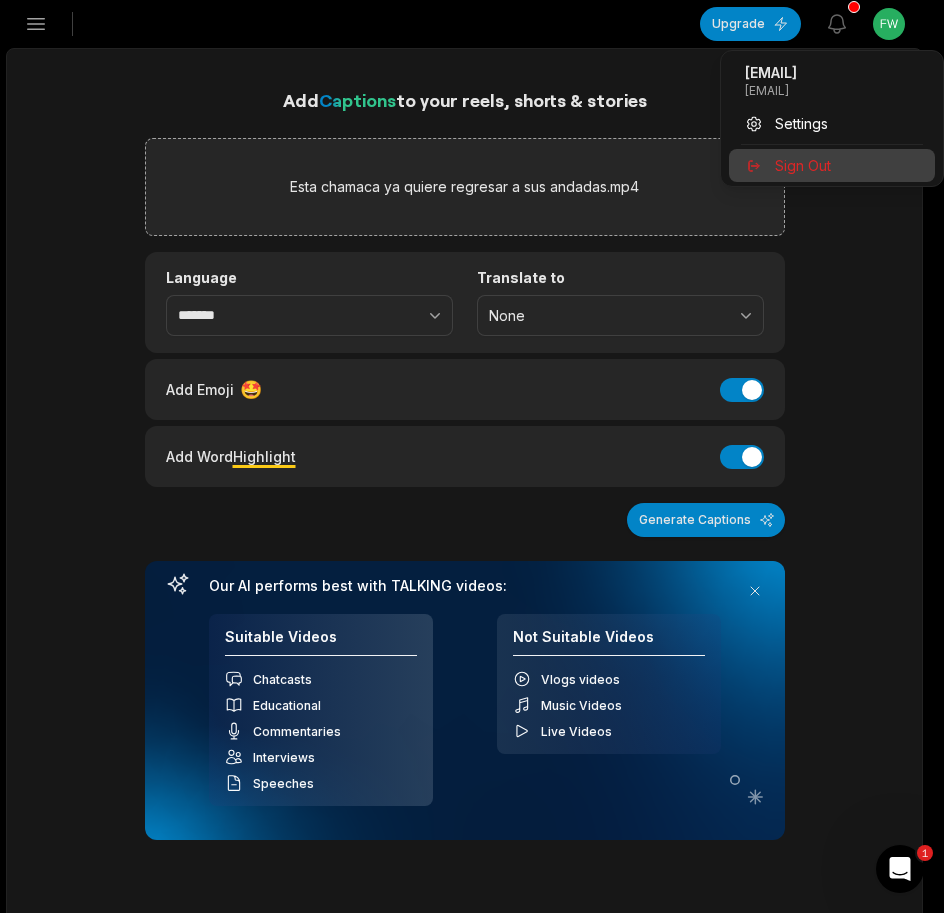 click on "Sign Out" at bounding box center (803, 165) 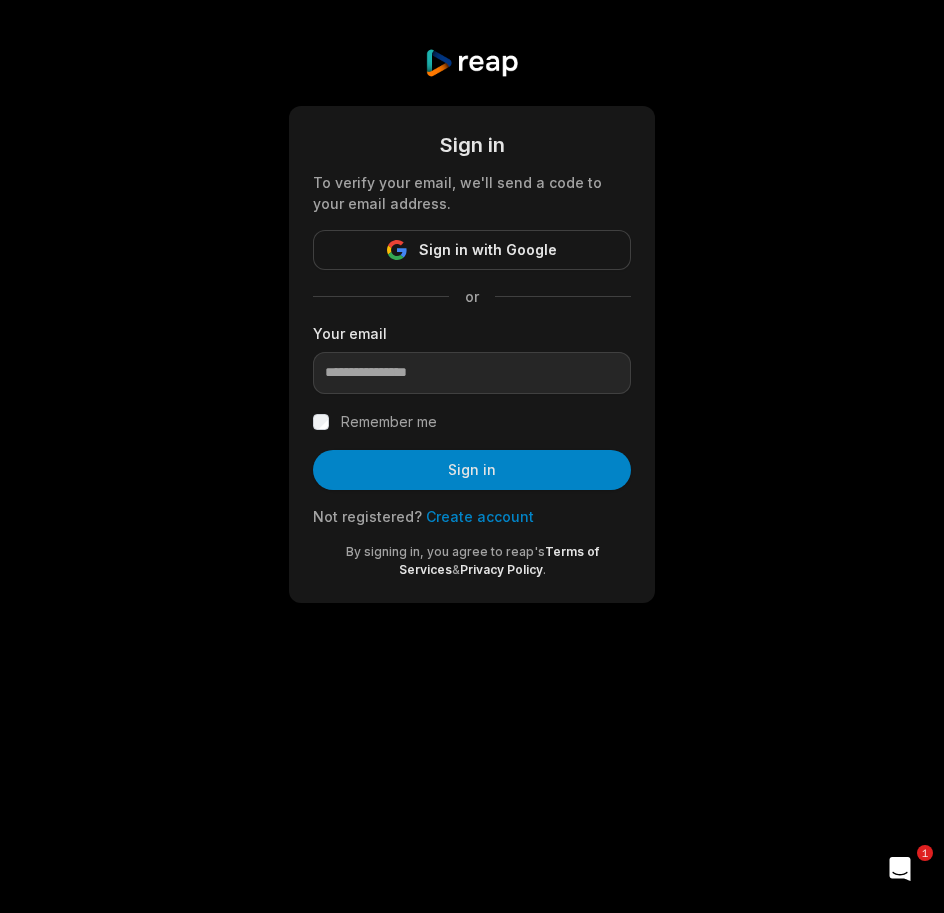 click on "Create account" at bounding box center [480, 516] 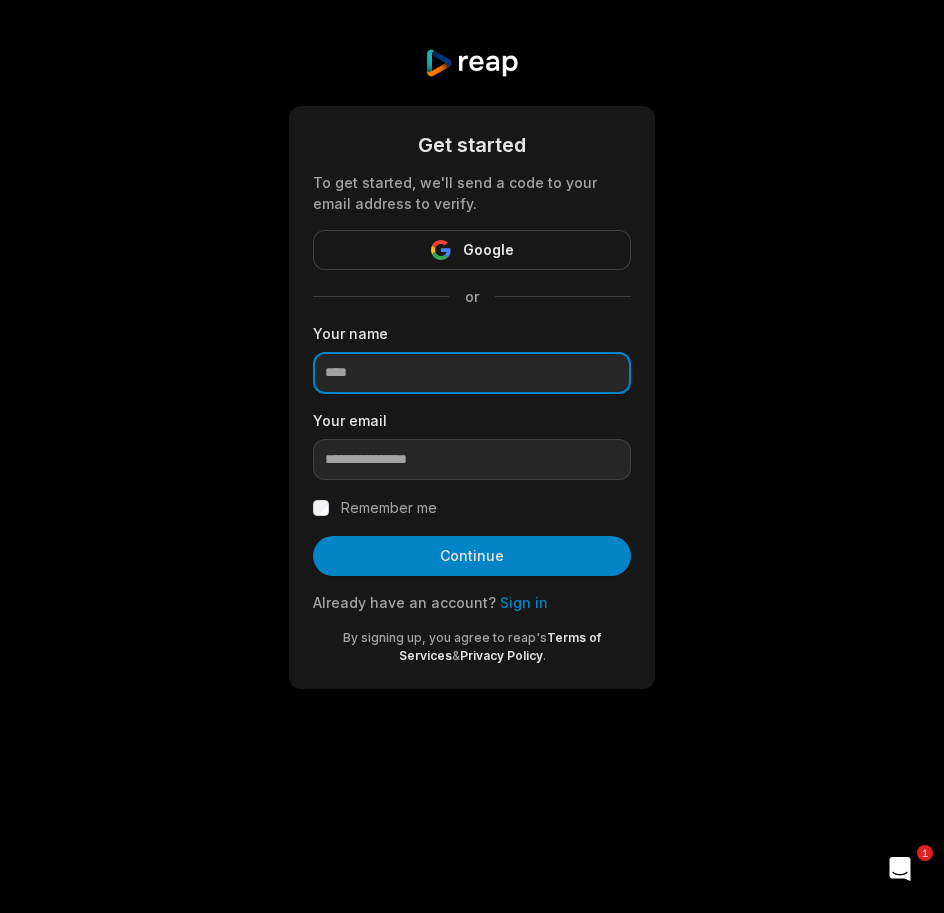 click at bounding box center [472, 373] 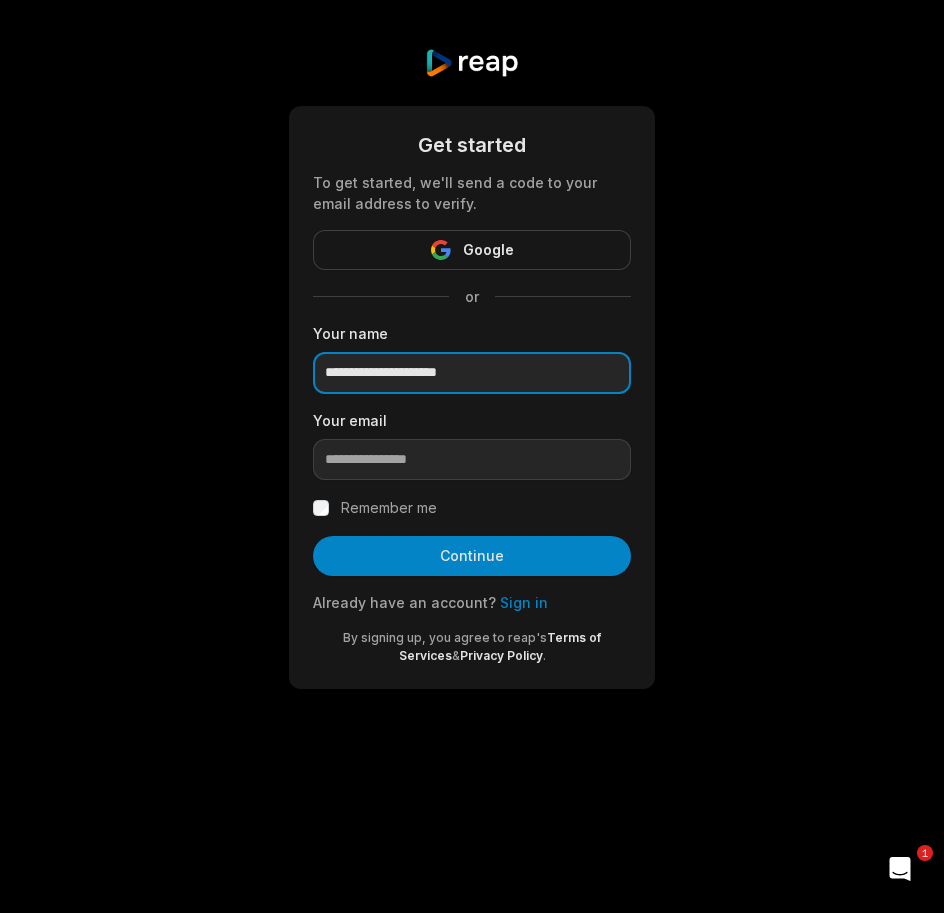 type on "**********" 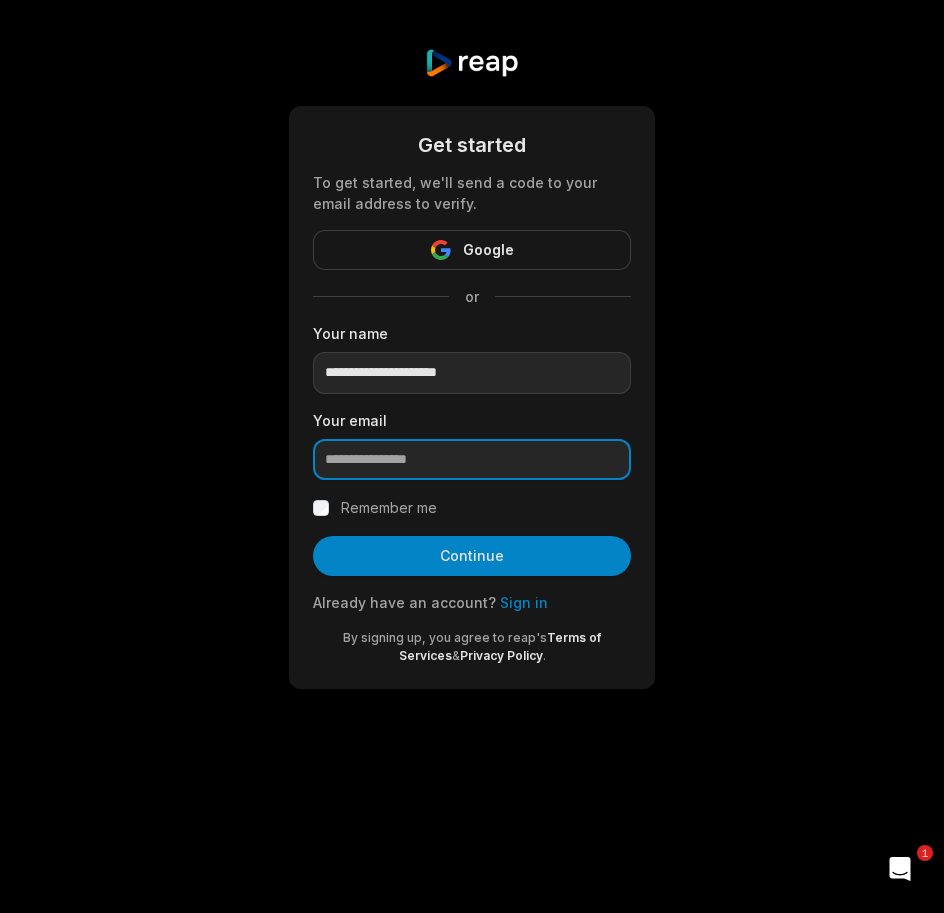 click at bounding box center (472, 460) 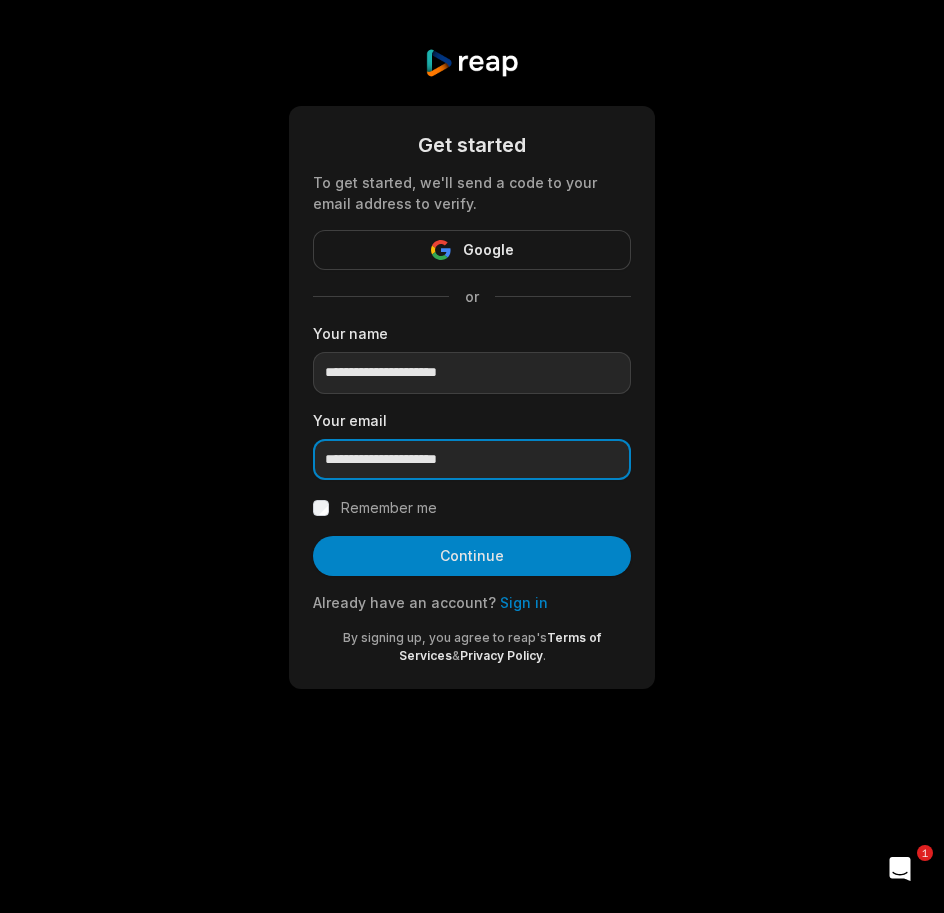 type on "**********" 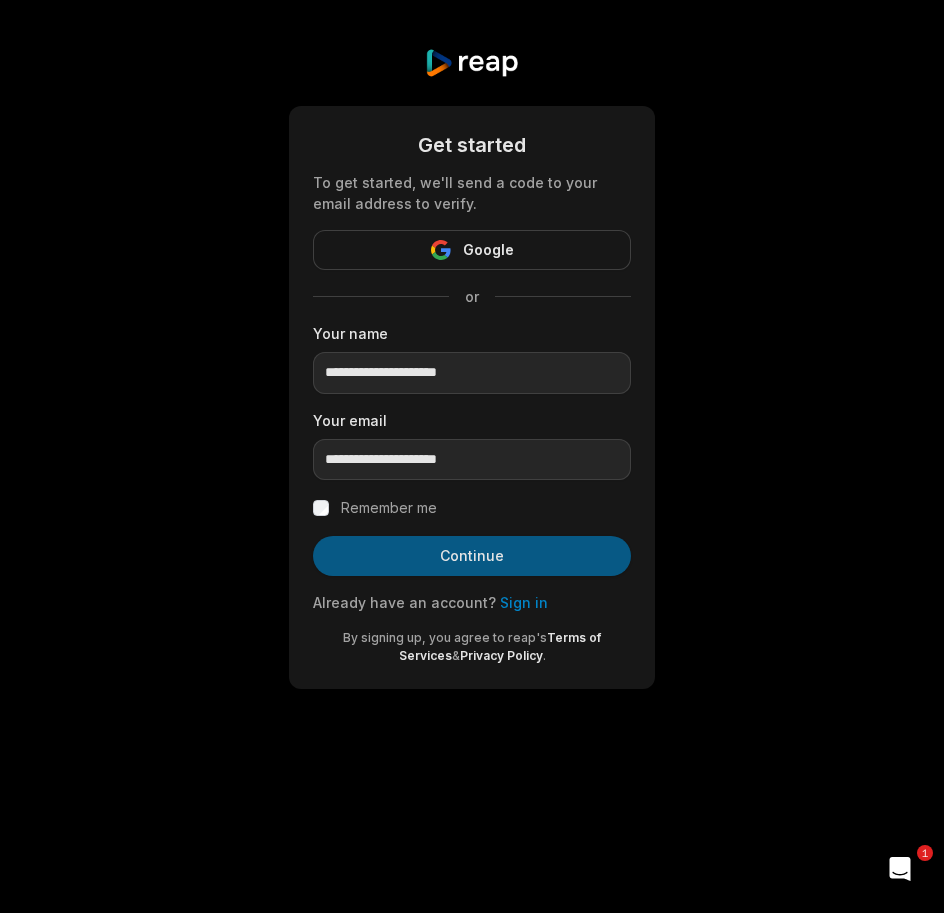 click on "Continue" at bounding box center (472, 556) 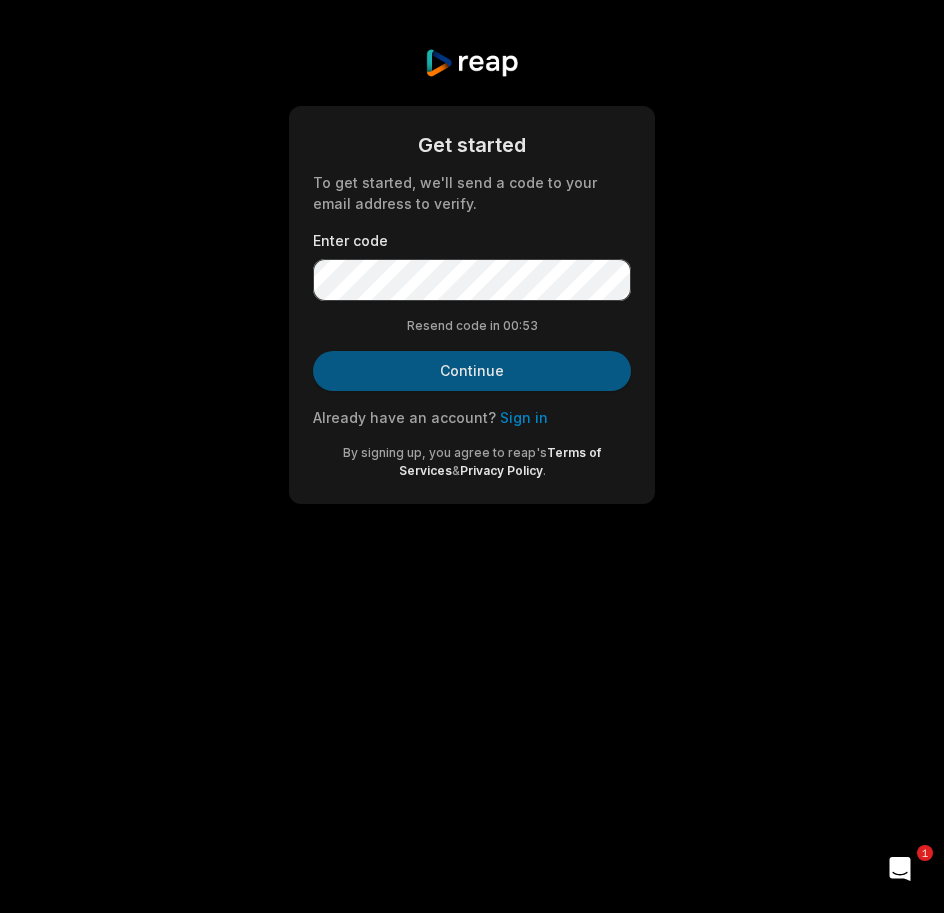 click on "Continue" at bounding box center (472, 371) 